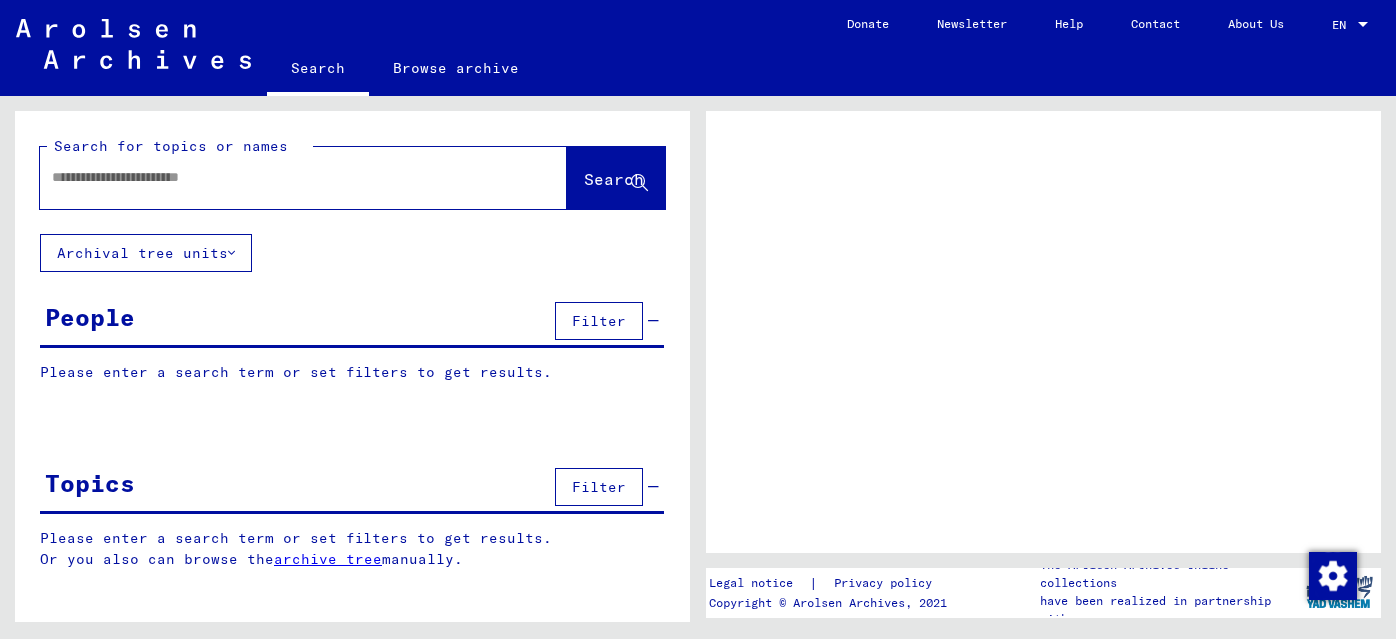 scroll, scrollTop: 0, scrollLeft: 0, axis: both 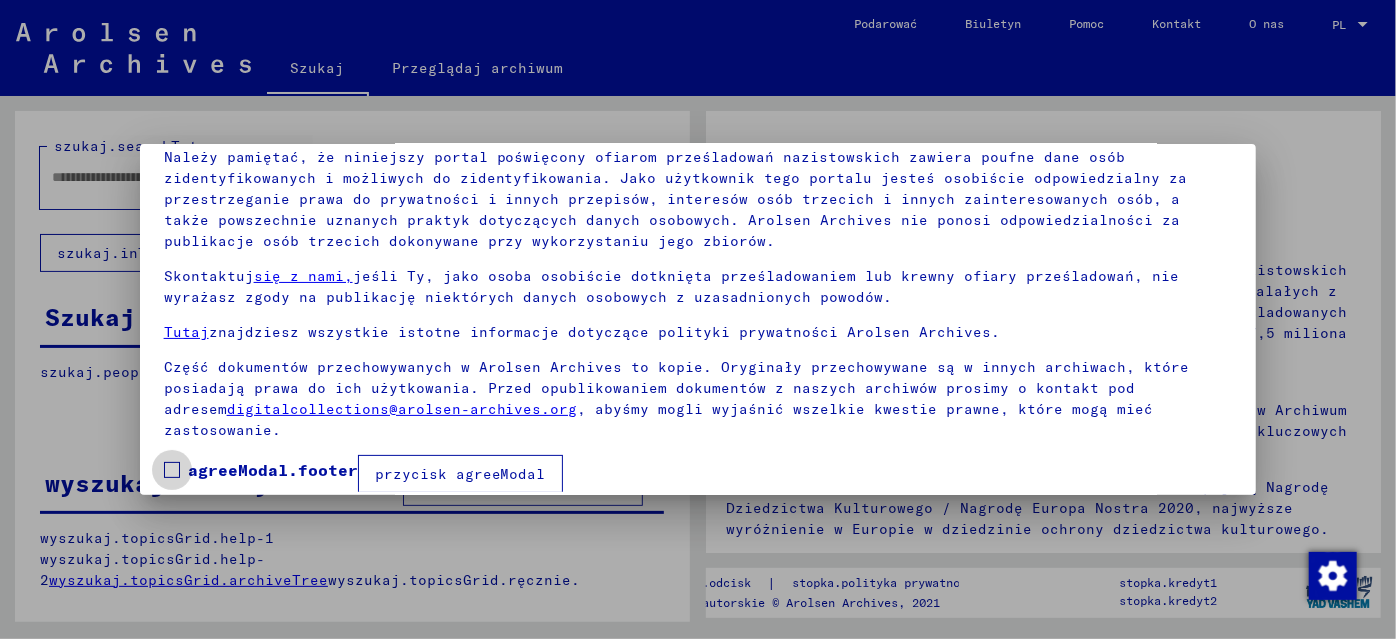 click at bounding box center [172, 470] 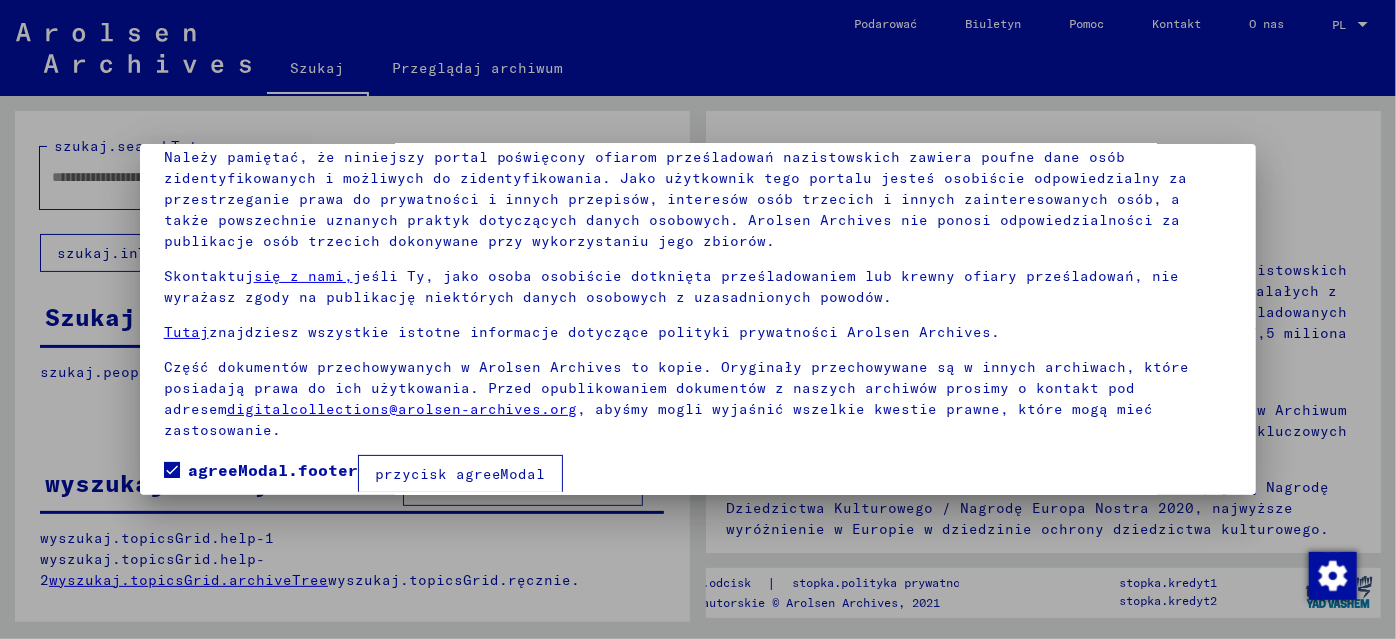 click on "przycisk agreeModal" at bounding box center [460, 474] 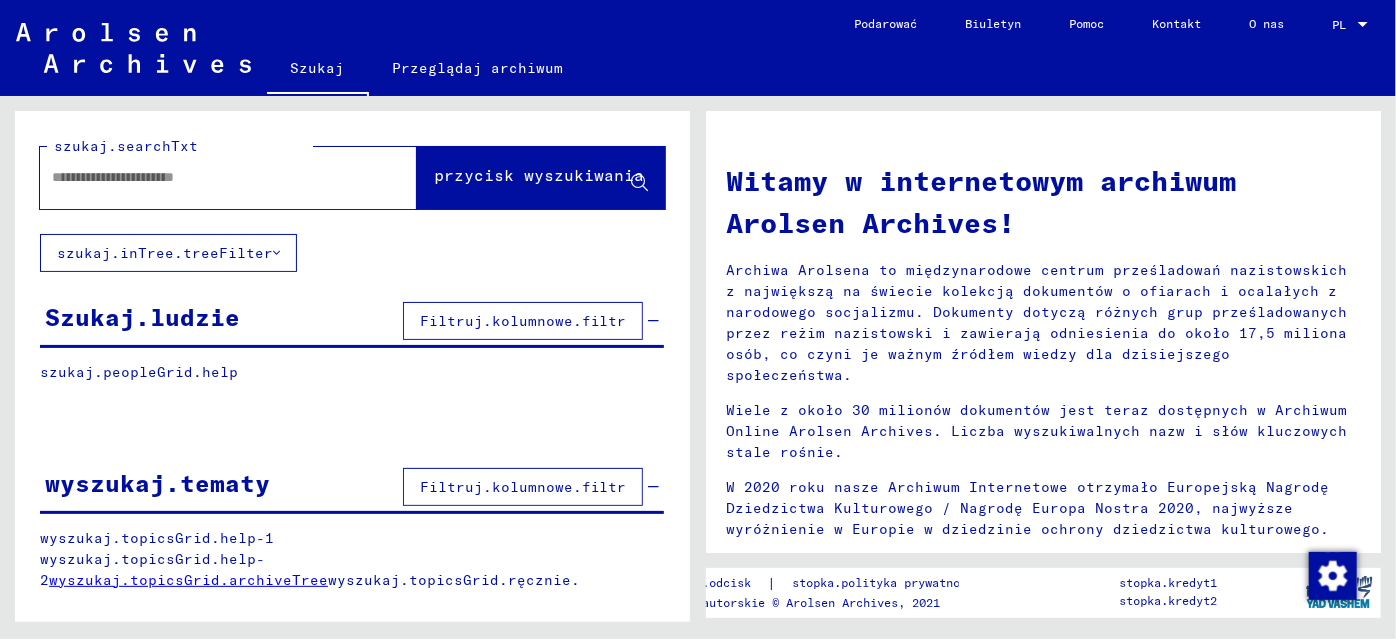 click at bounding box center [204, 177] 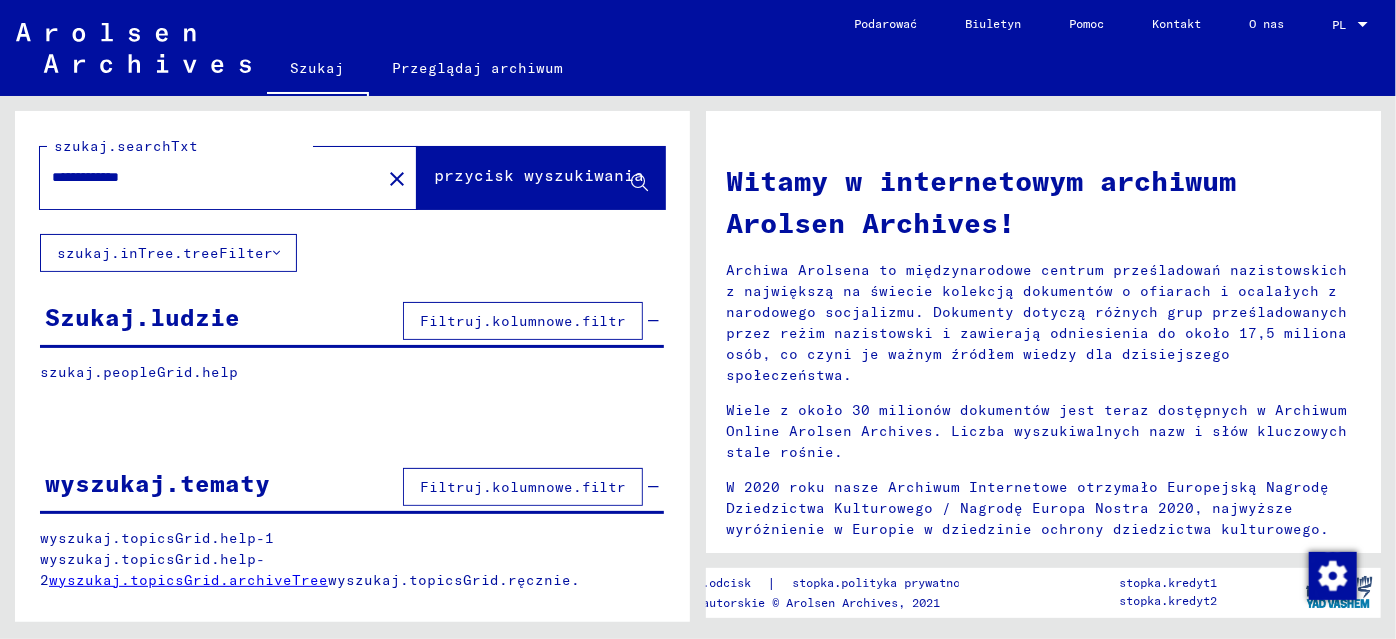 type on "**********" 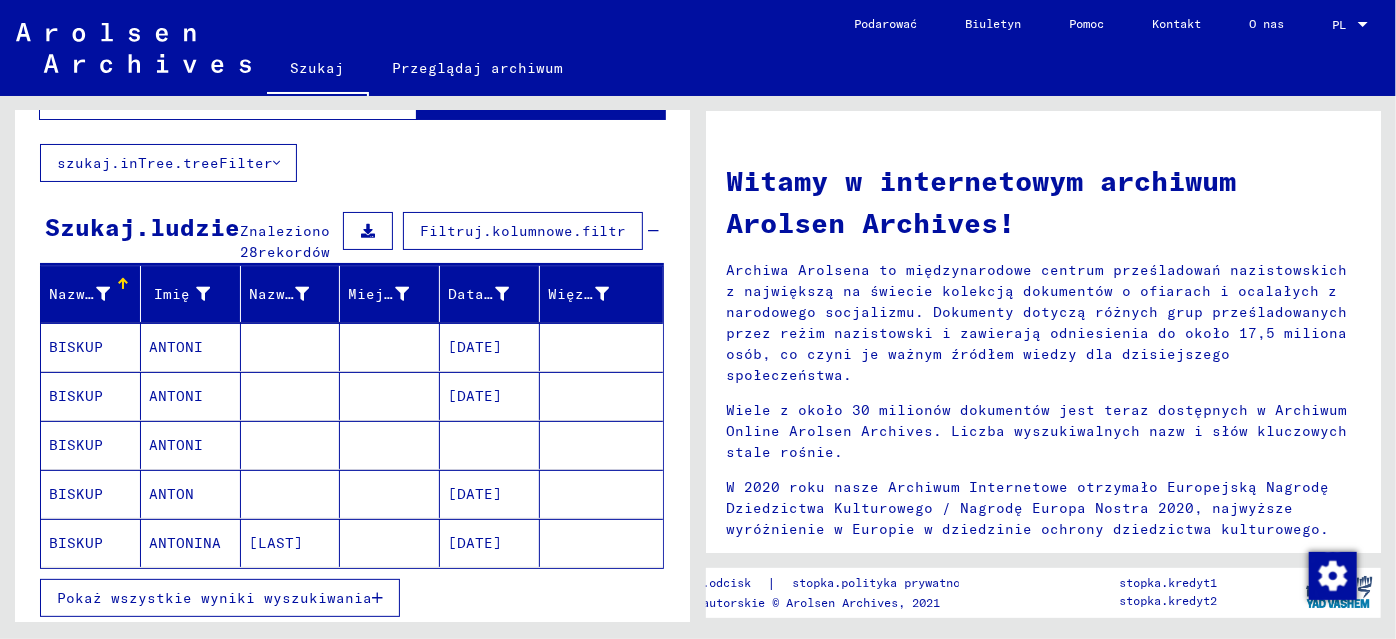 scroll, scrollTop: 181, scrollLeft: 0, axis: vertical 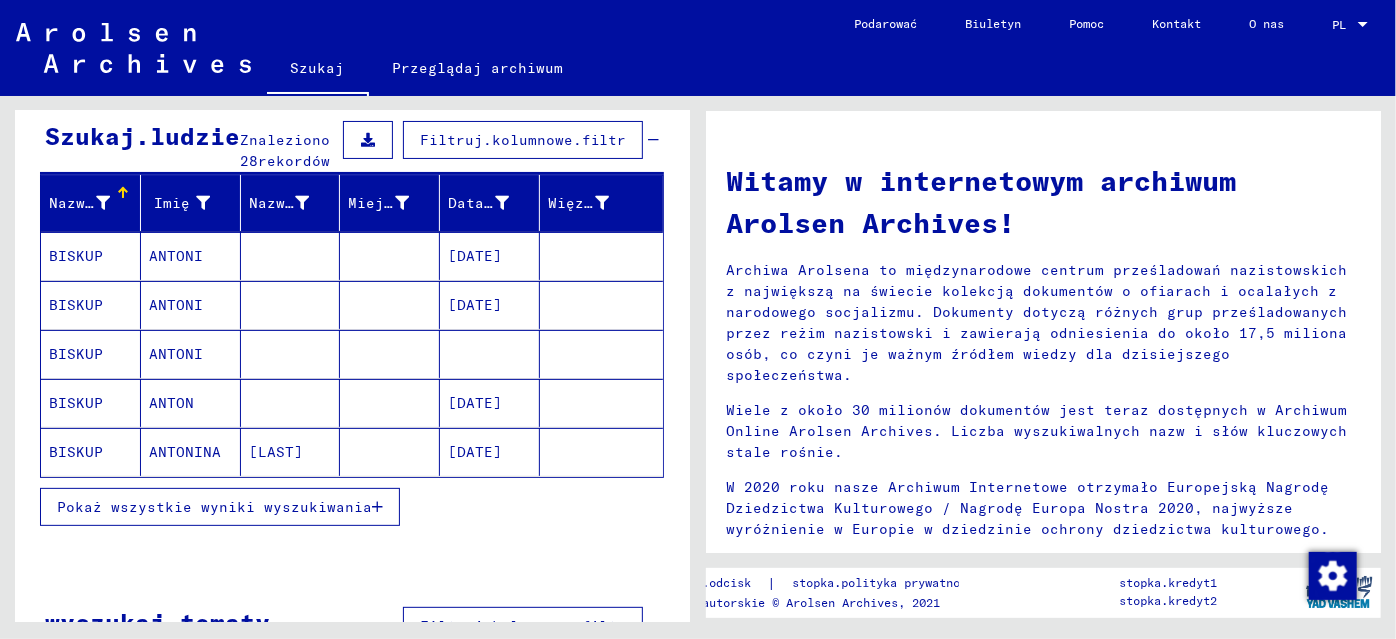 click on "ANTONI" at bounding box center (176, 256) 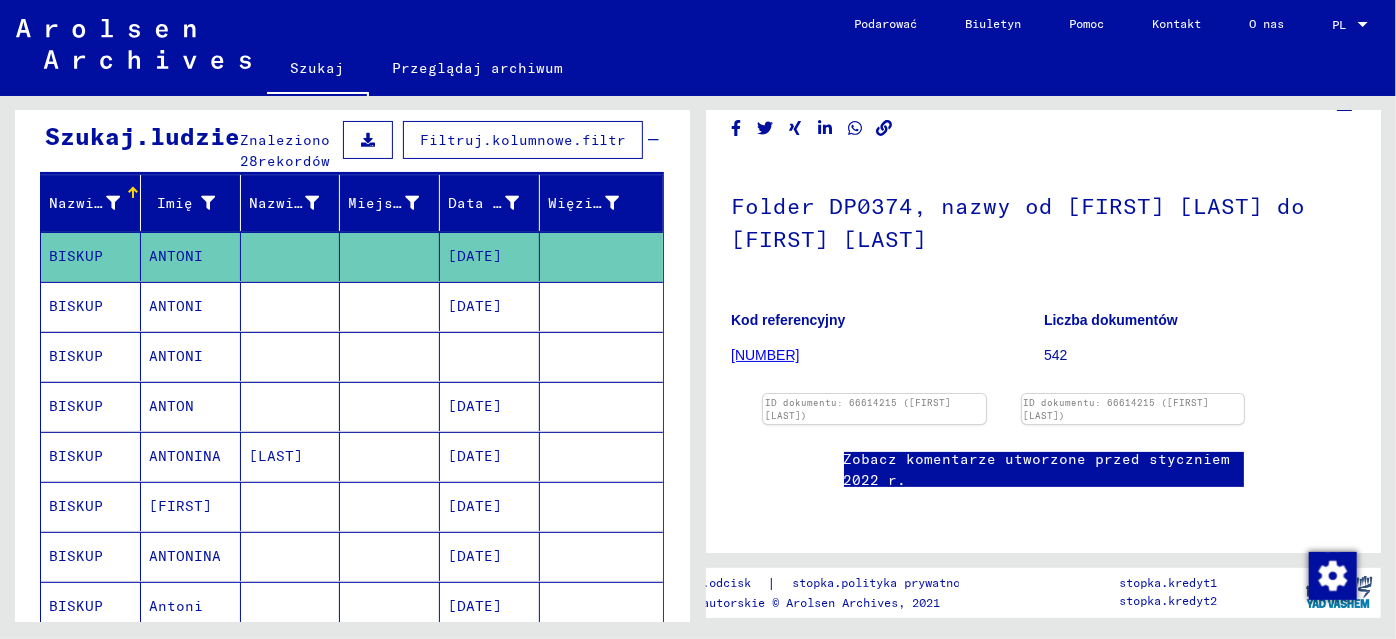 scroll, scrollTop: 181, scrollLeft: 0, axis: vertical 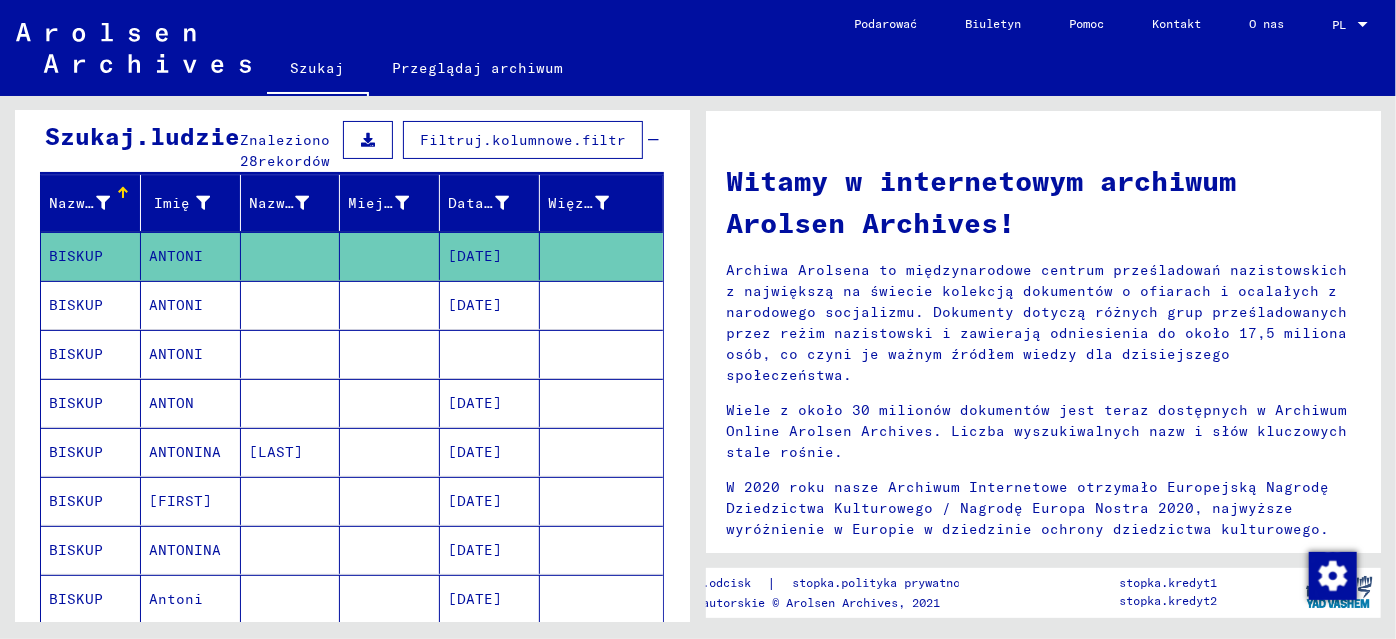 click on "ANTONI" at bounding box center [176, 256] 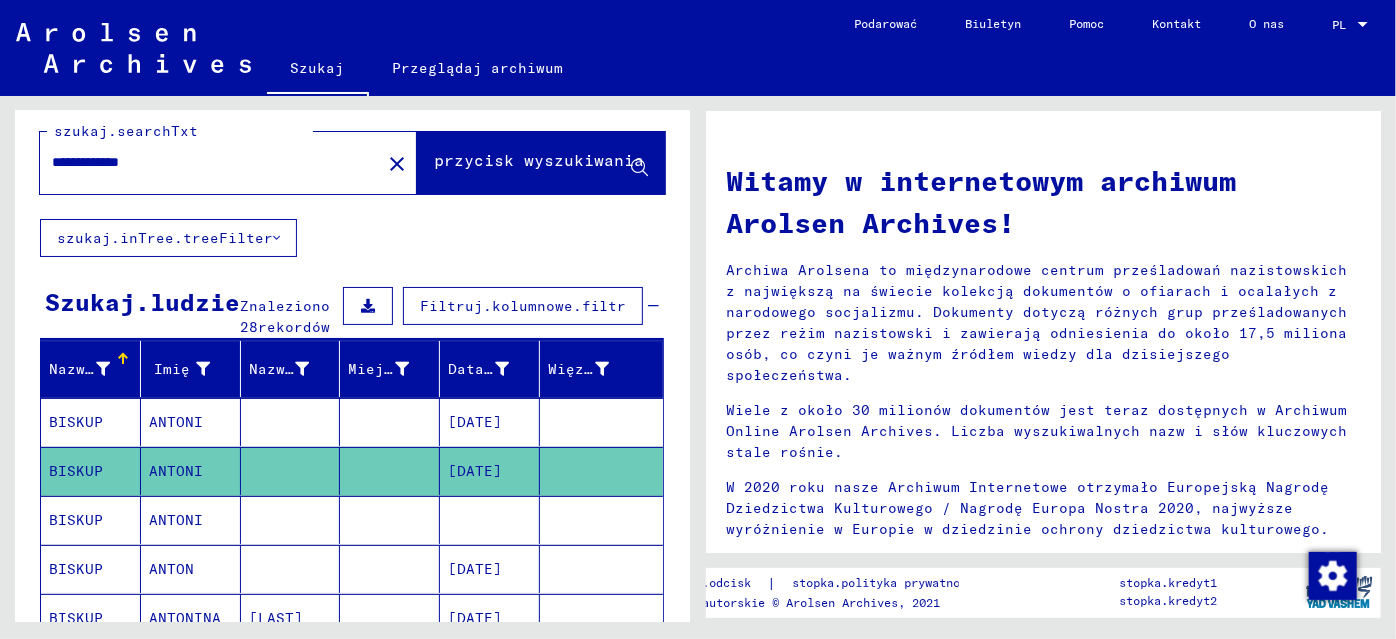 scroll, scrollTop: 0, scrollLeft: 0, axis: both 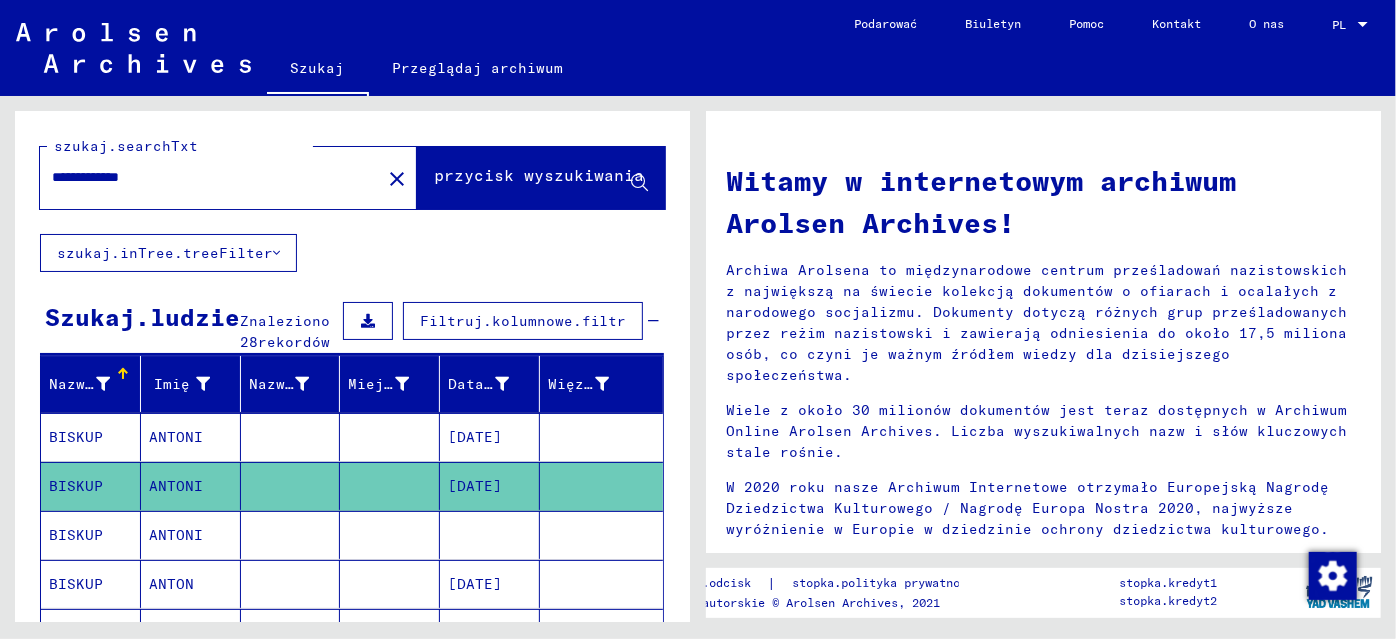 click at bounding box center [390, 486] 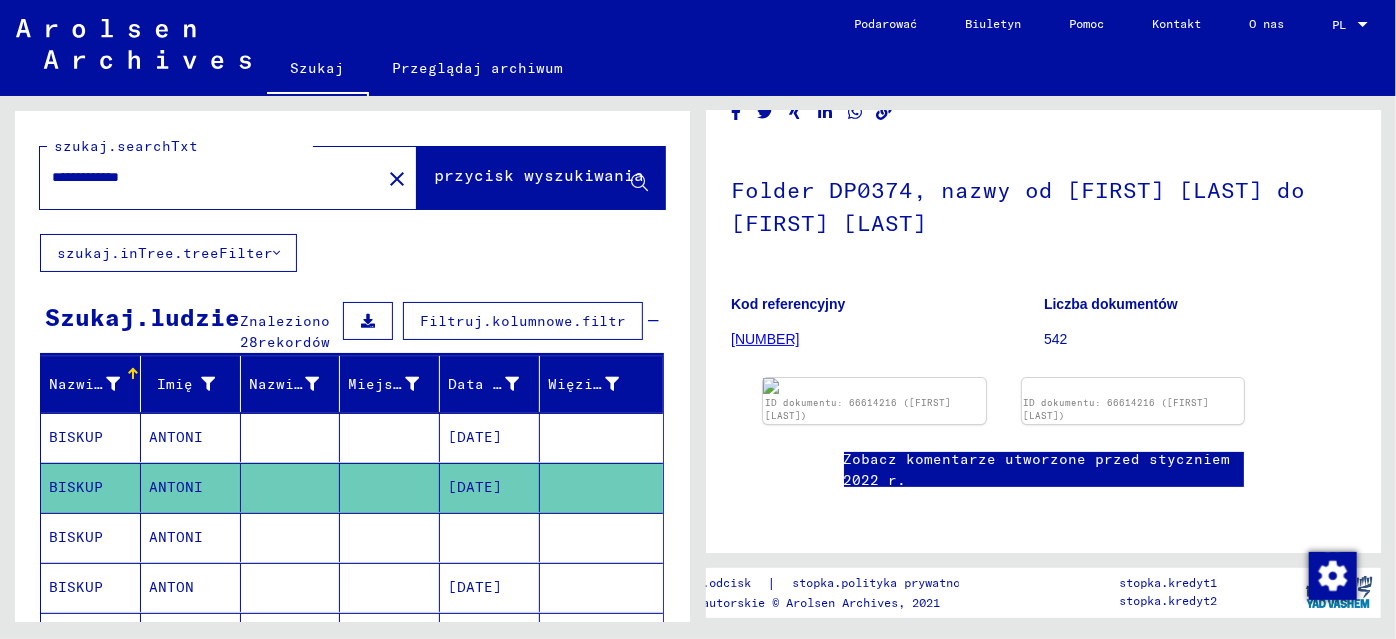 scroll, scrollTop: 90, scrollLeft: 0, axis: vertical 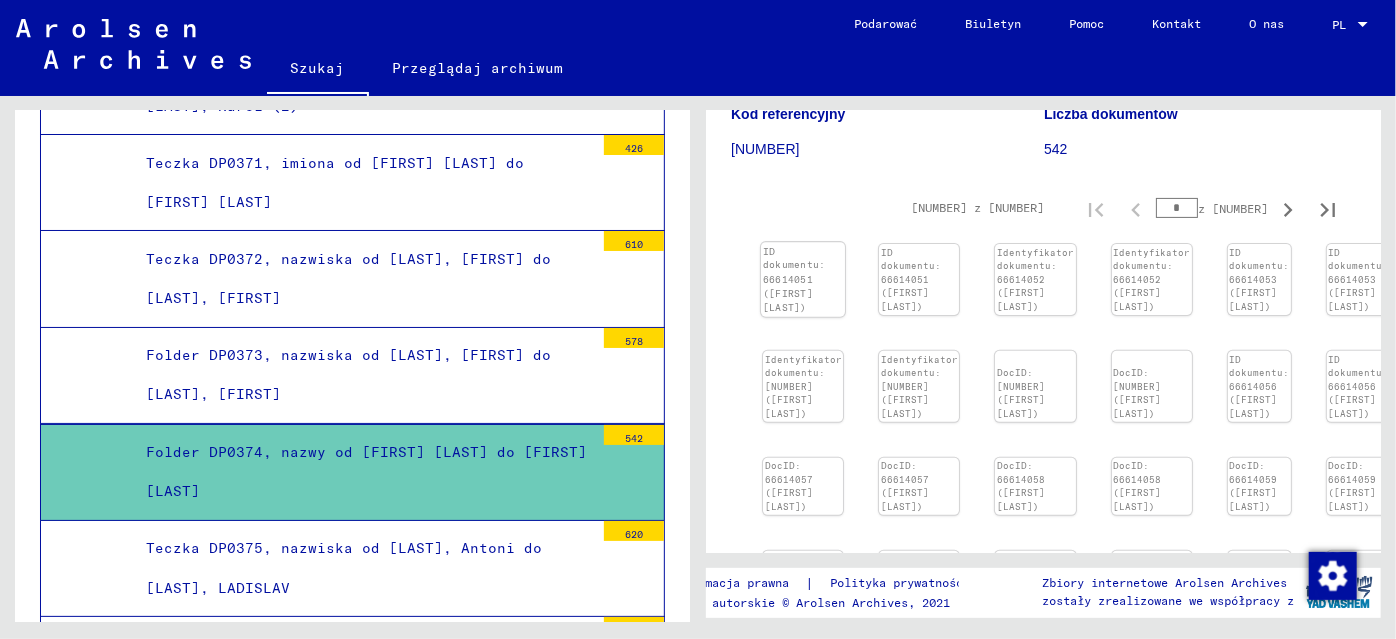 click at bounding box center (803, 242) 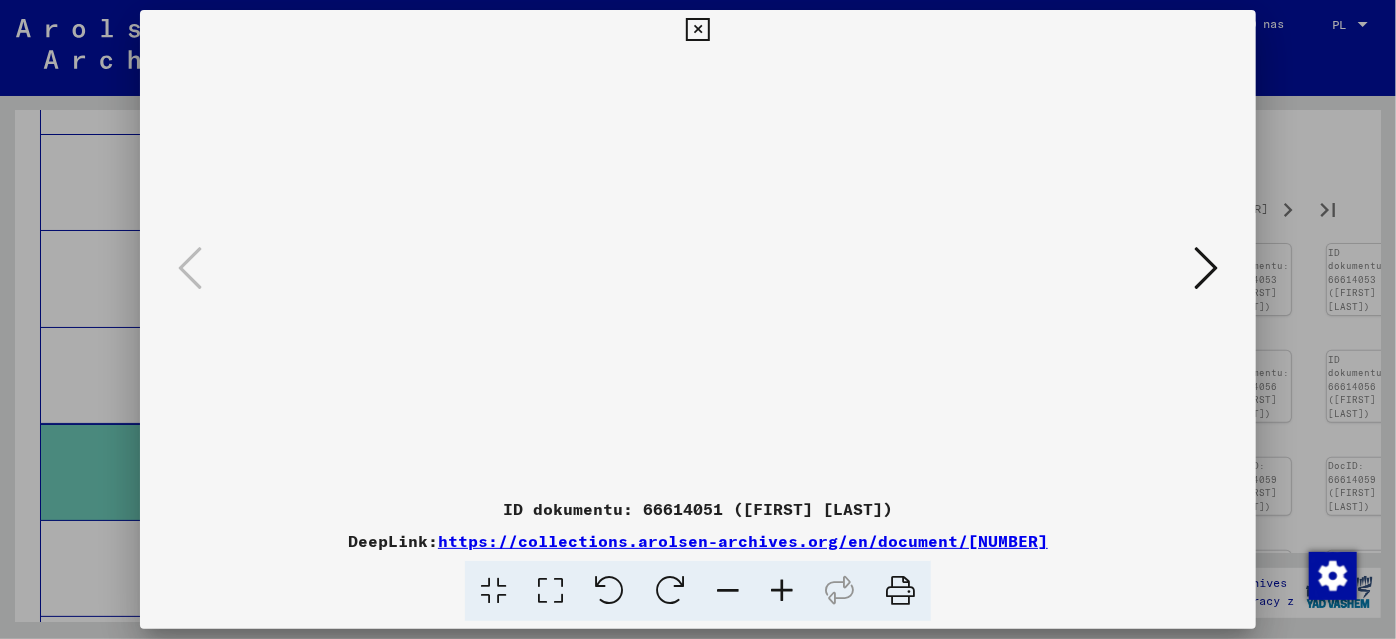 click at bounding box center [1206, 268] 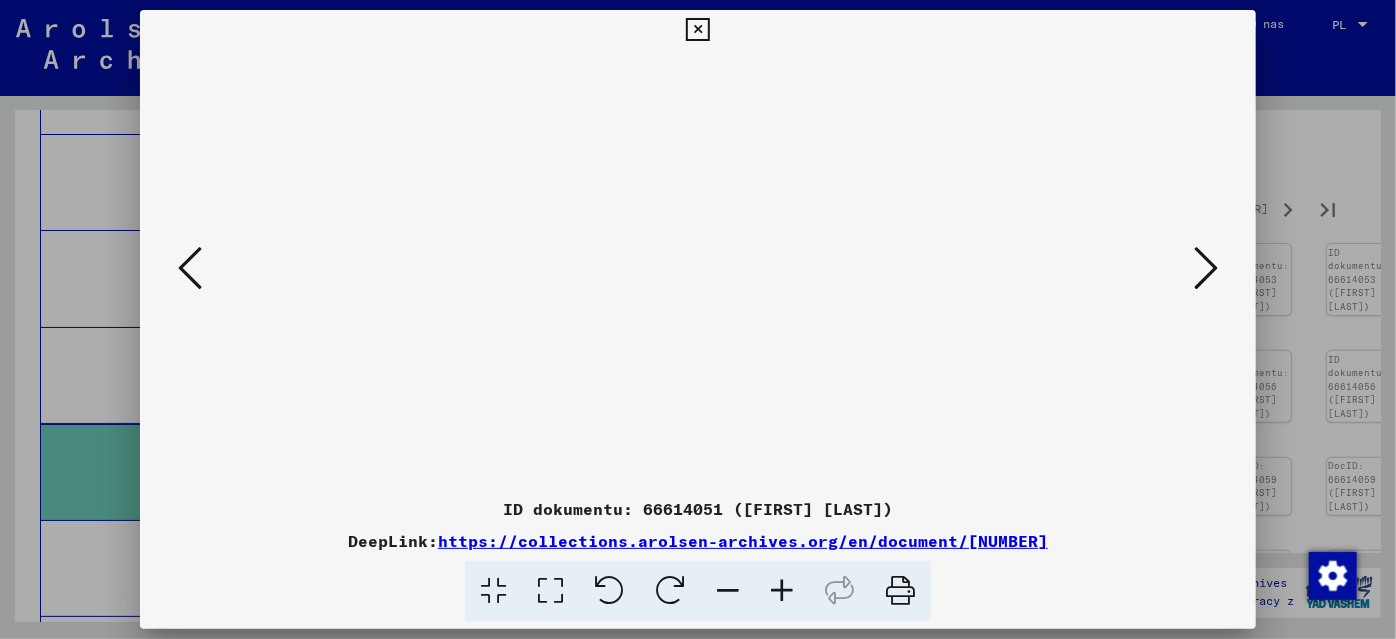 click at bounding box center [1206, 268] 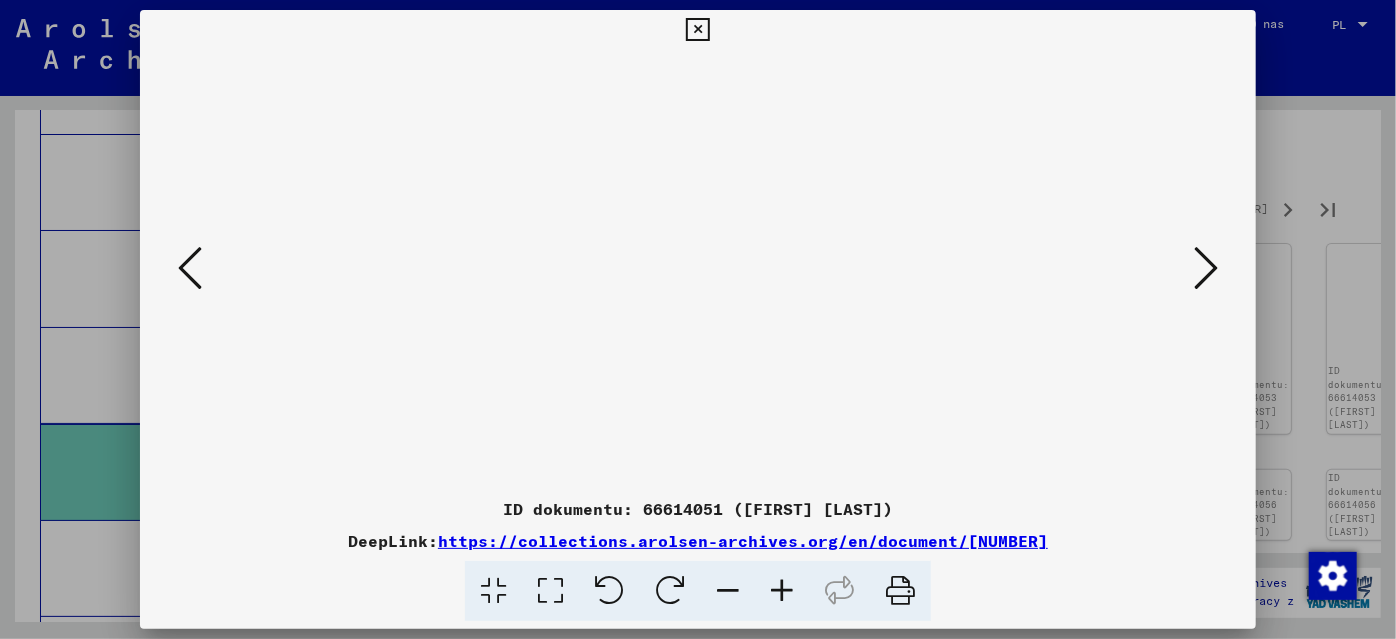 click at bounding box center [1206, 268] 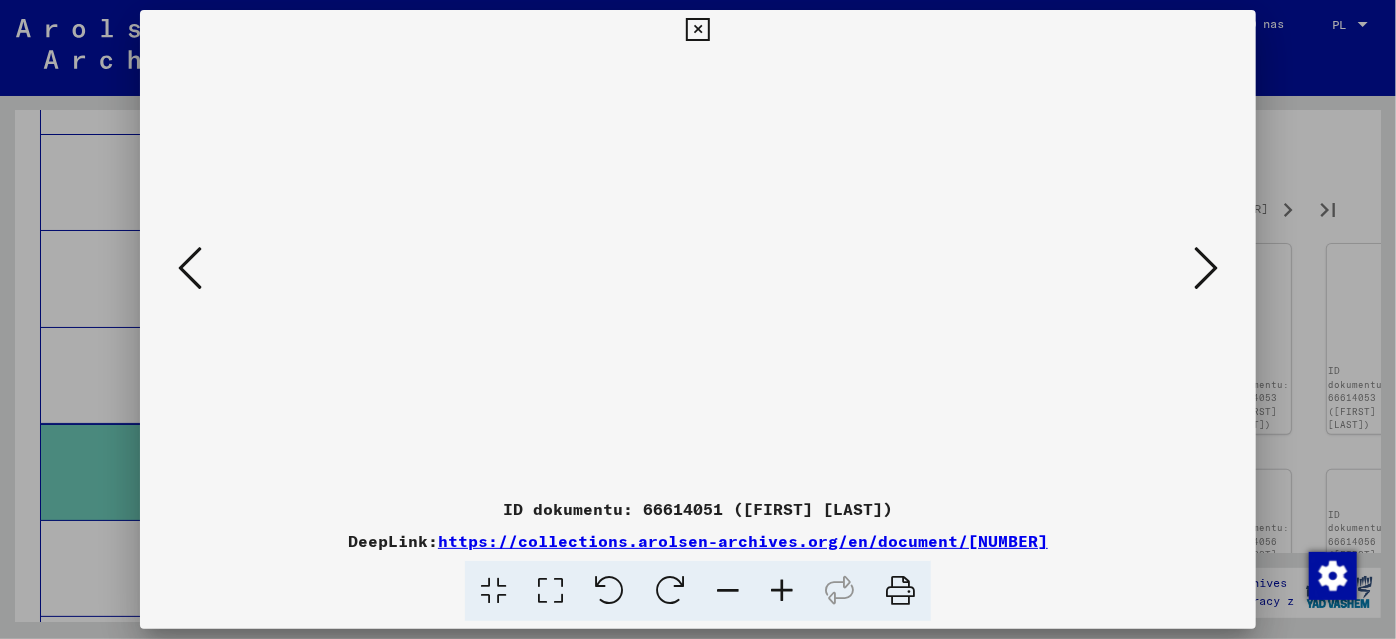 click at bounding box center (1206, 268) 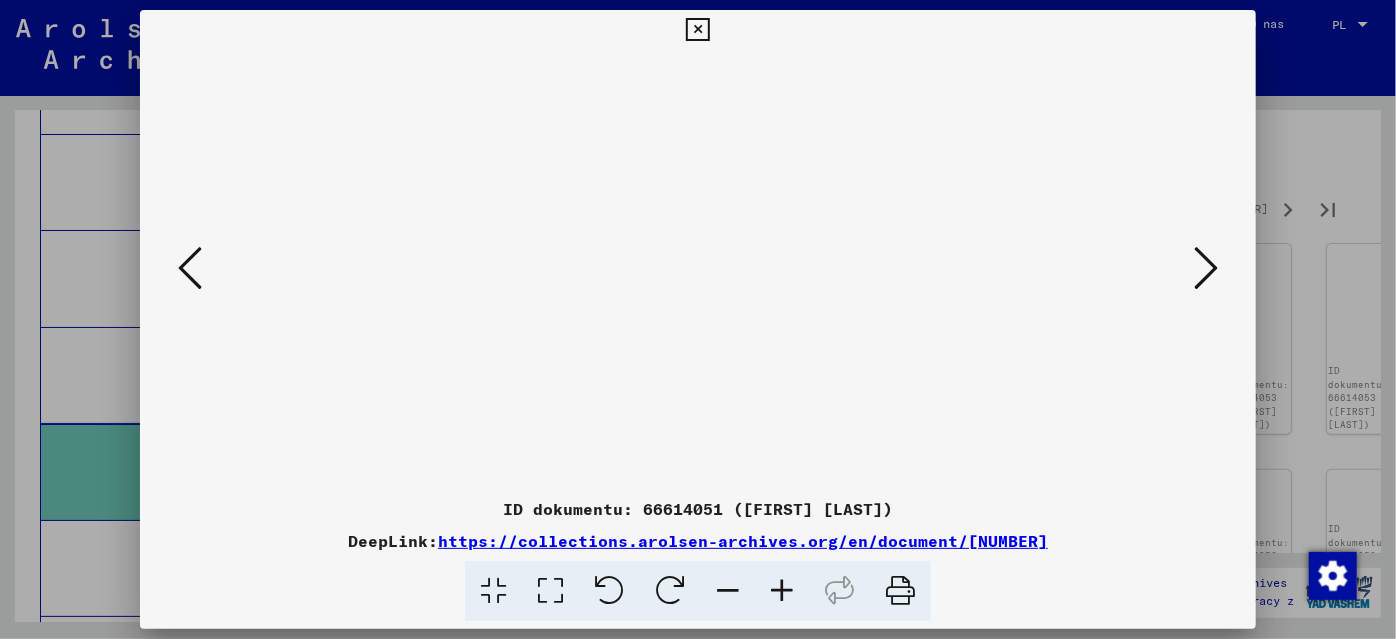 click at bounding box center [1206, 268] 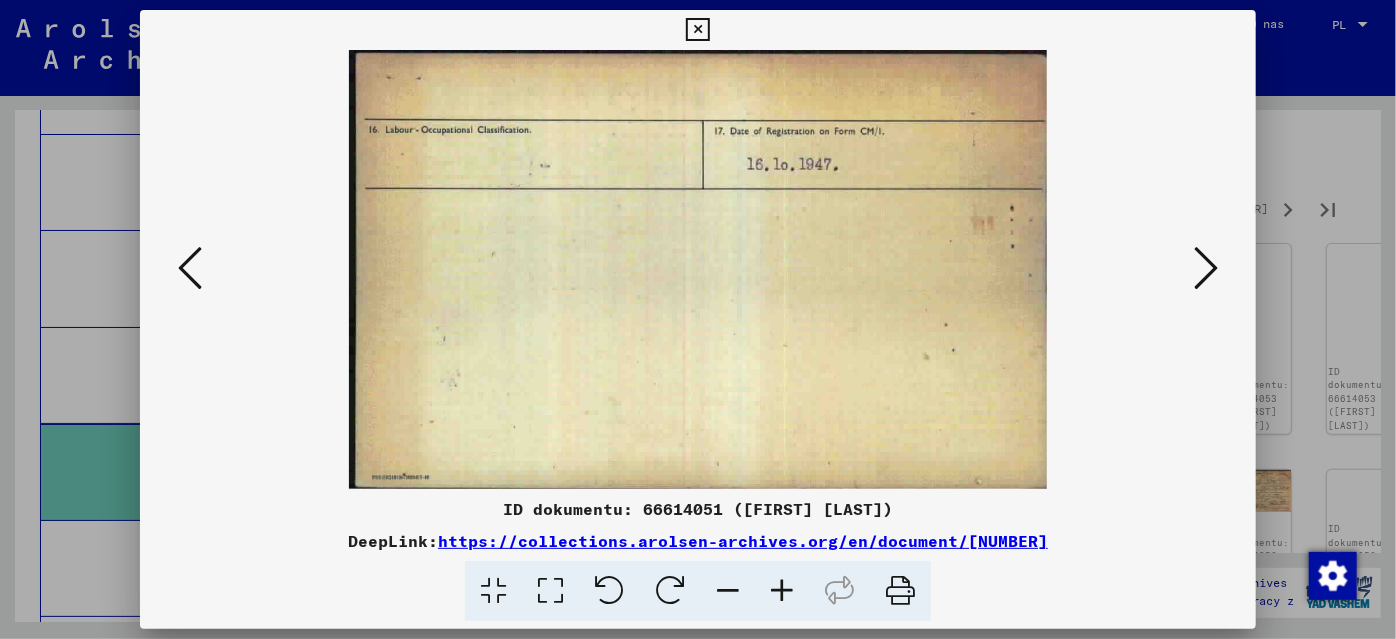 click at bounding box center (697, 30) 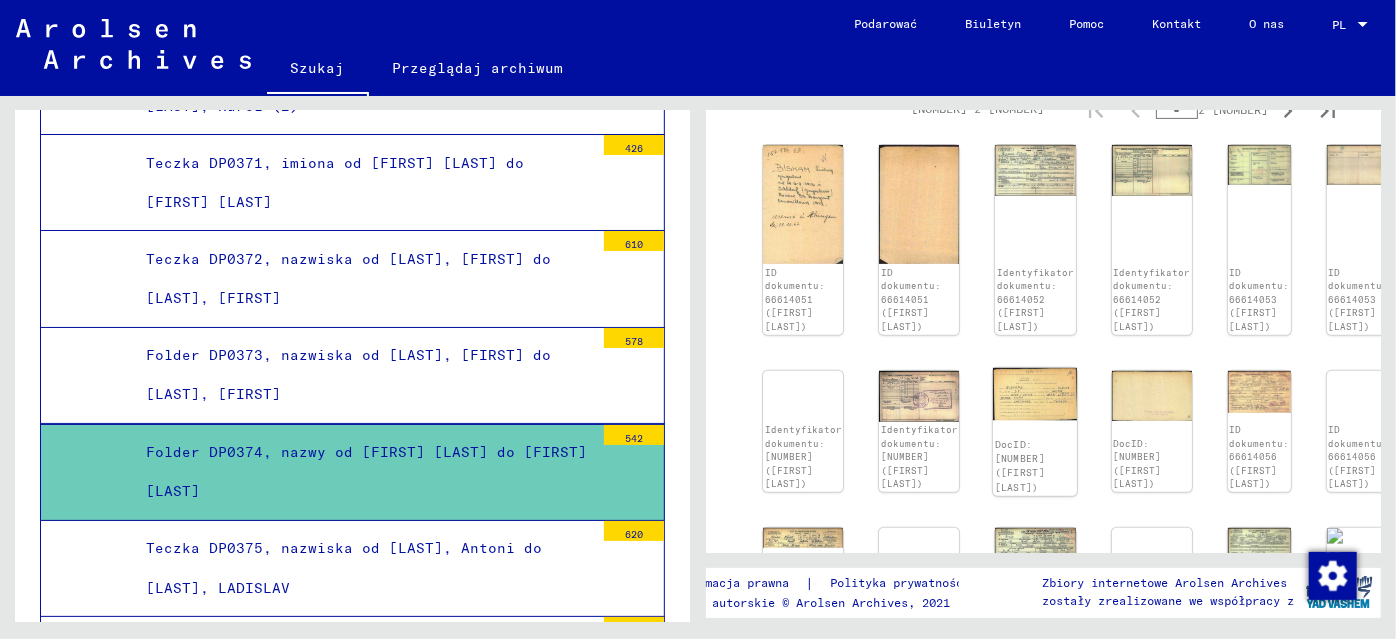 scroll, scrollTop: 363, scrollLeft: 0, axis: vertical 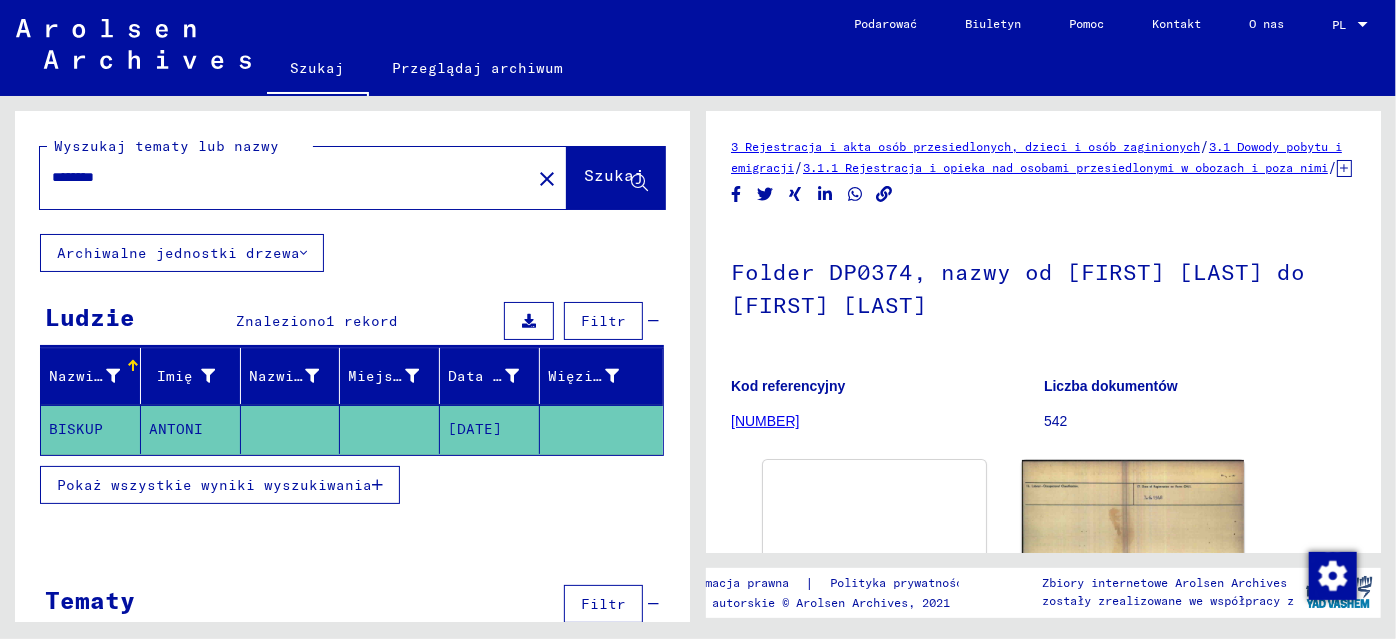 click on "ANTONI" at bounding box center (176, 429) 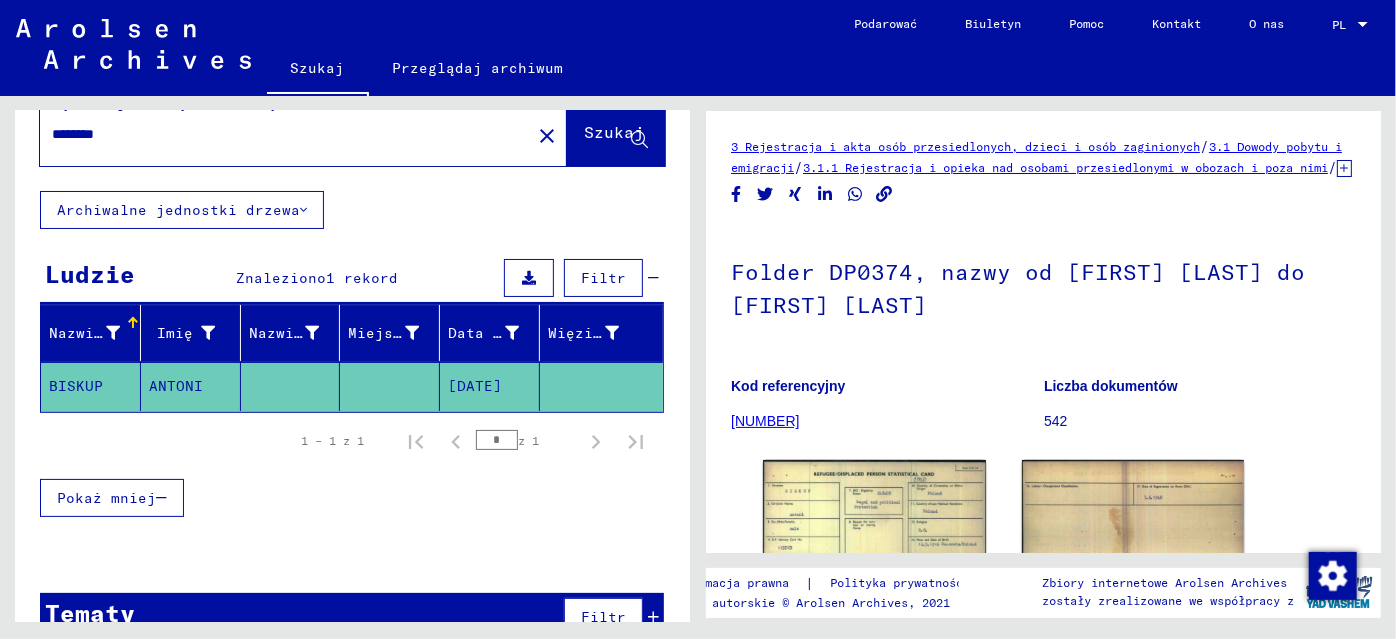 scroll, scrollTop: 82, scrollLeft: 0, axis: vertical 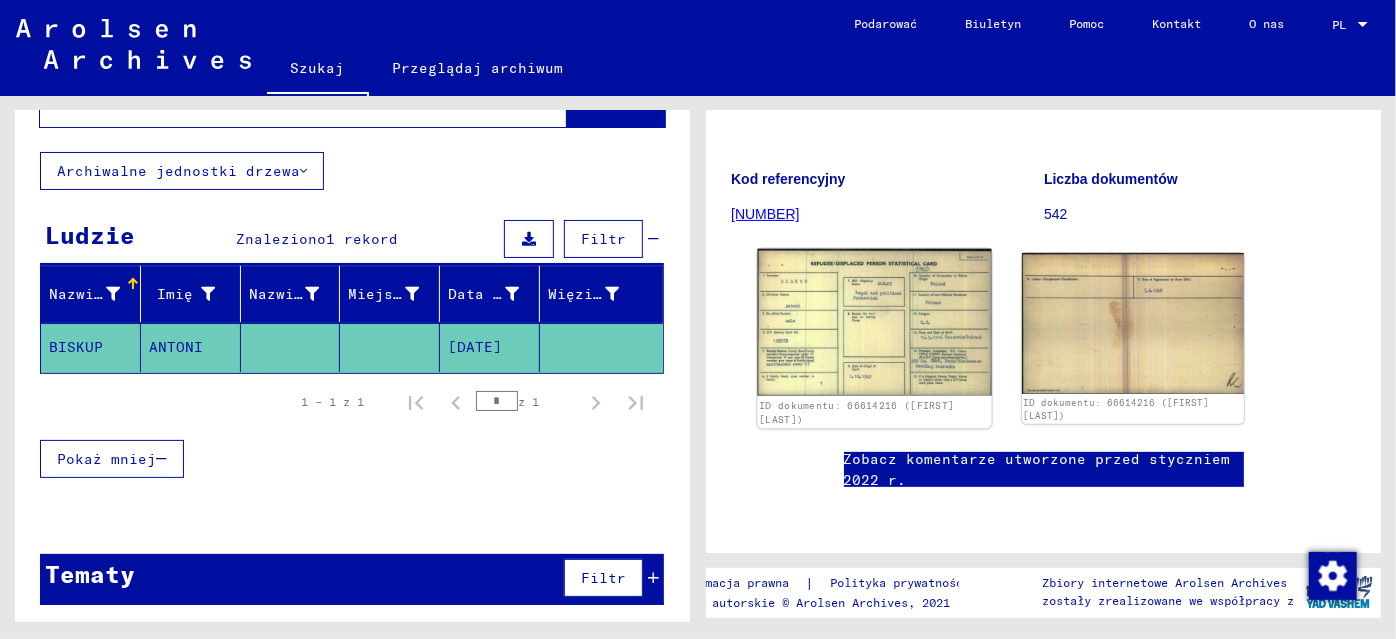 click at bounding box center [874, 322] 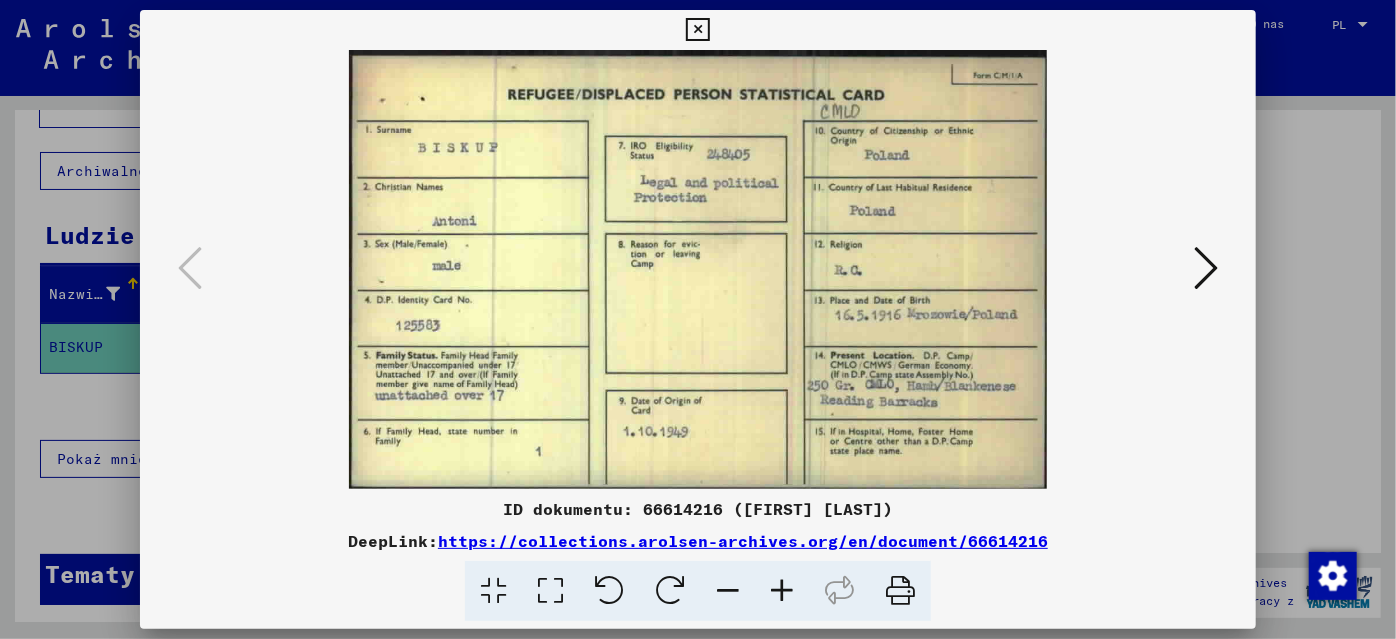 click at bounding box center (697, 30) 